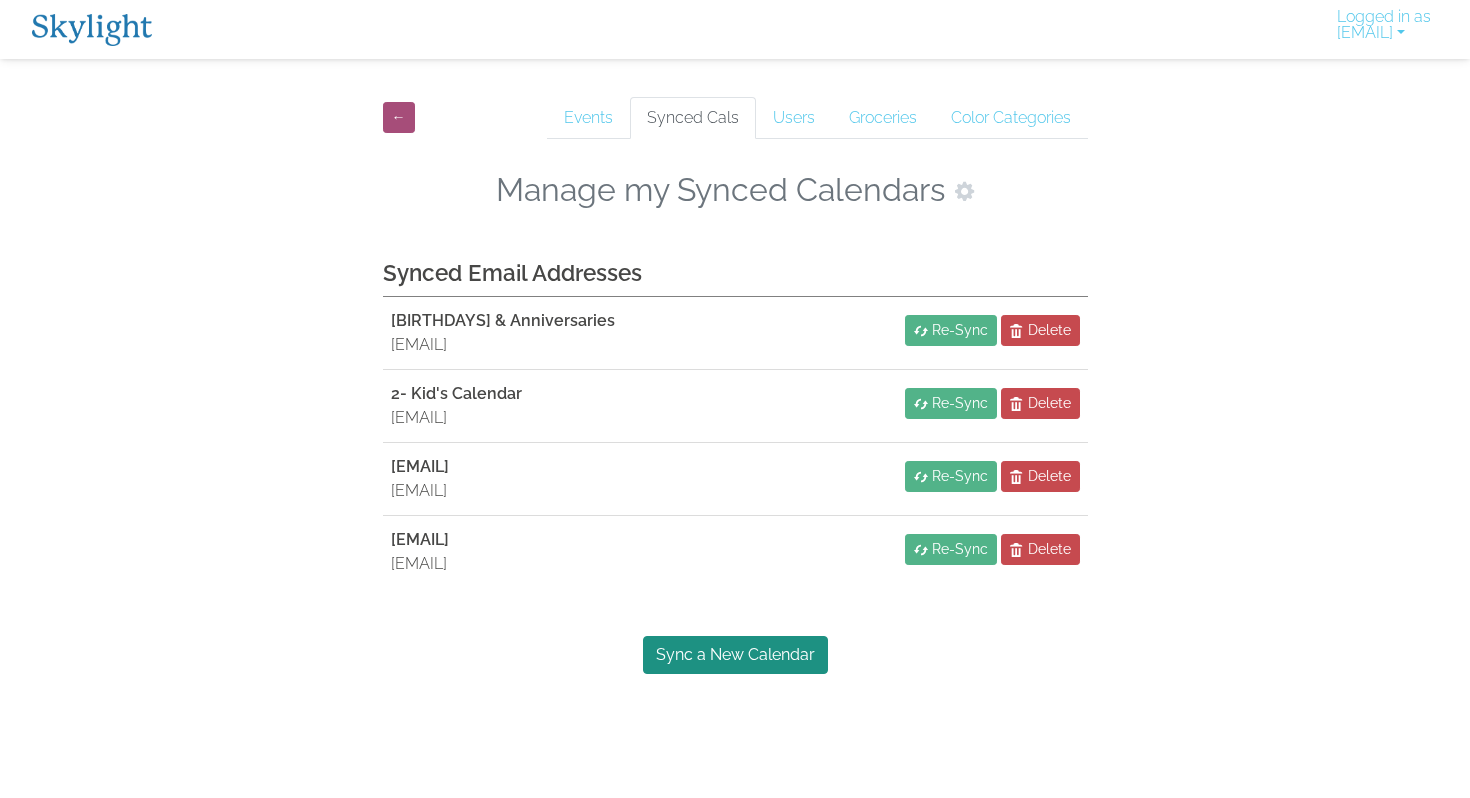 scroll, scrollTop: 0, scrollLeft: 0, axis: both 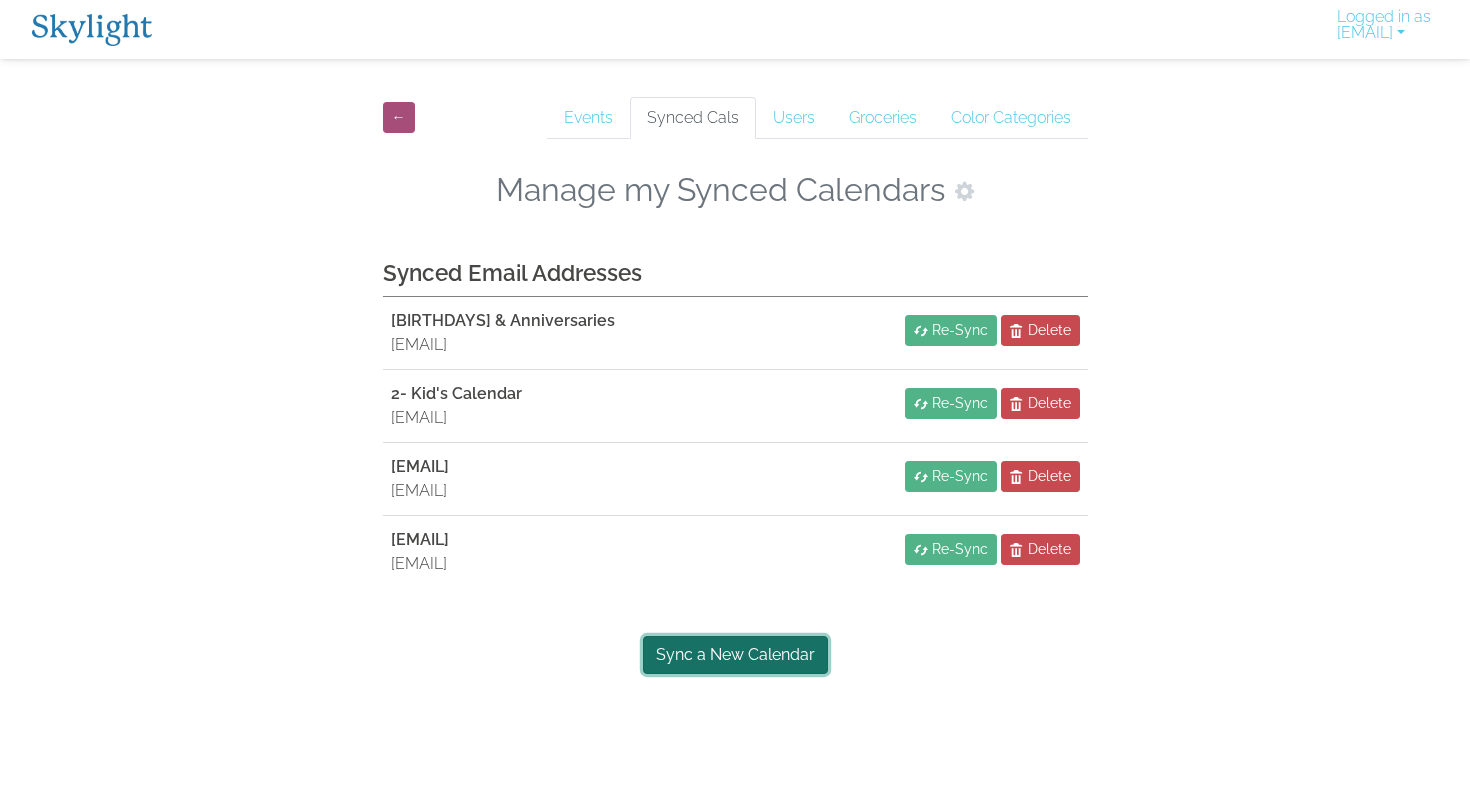 click on "Sync a New Calendar" at bounding box center (735, 655) 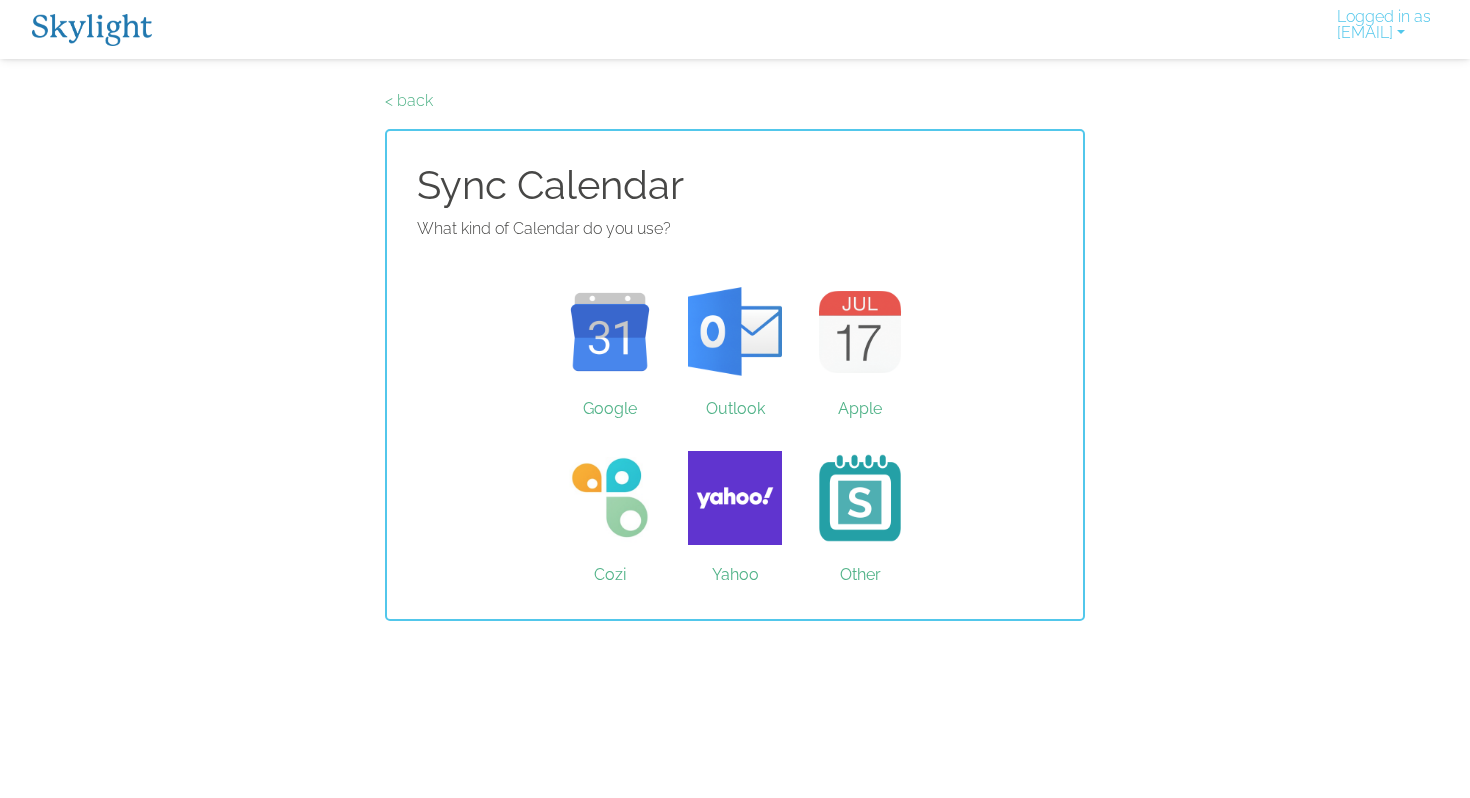 scroll, scrollTop: 0, scrollLeft: 0, axis: both 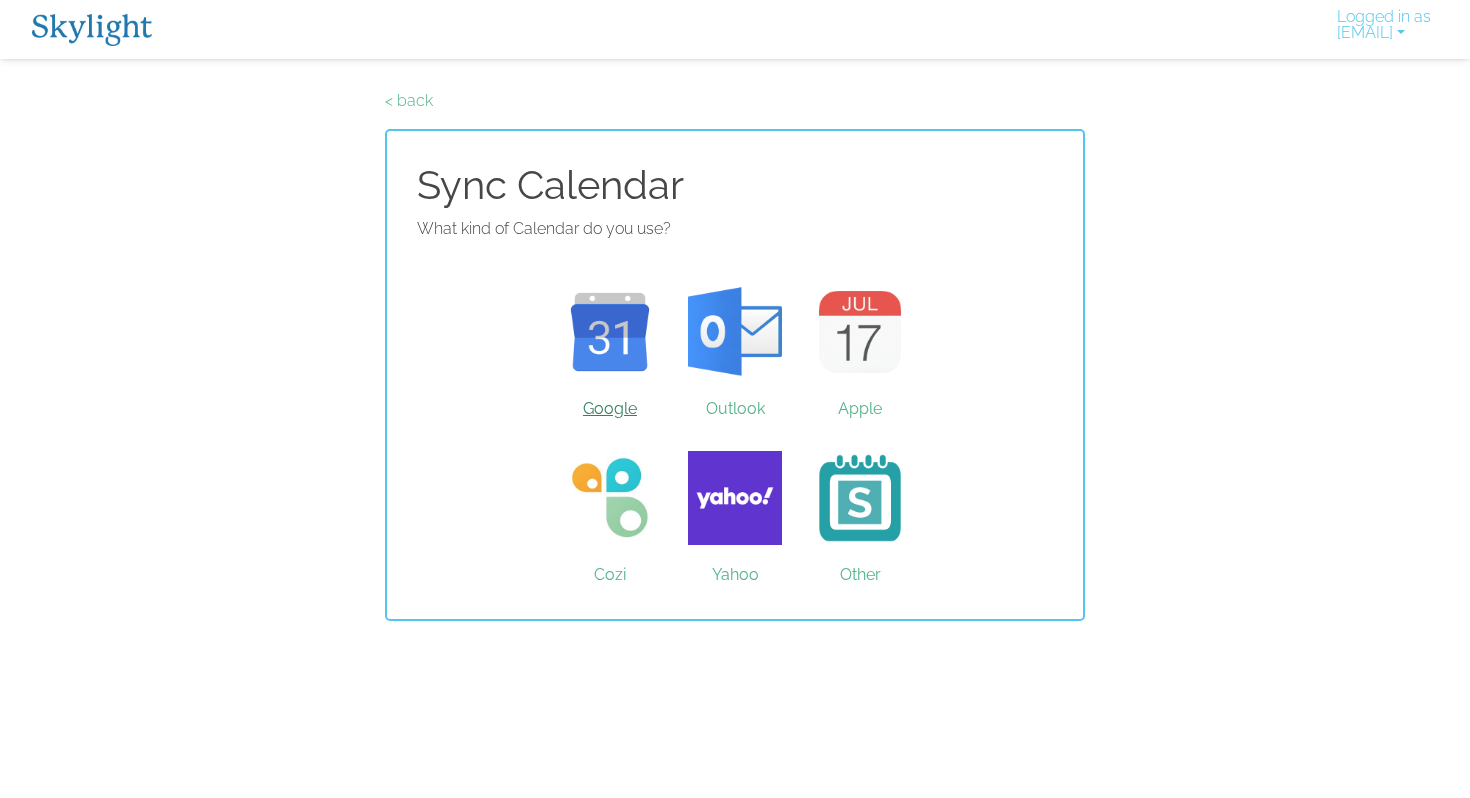 click on "Google" at bounding box center (610, 332) 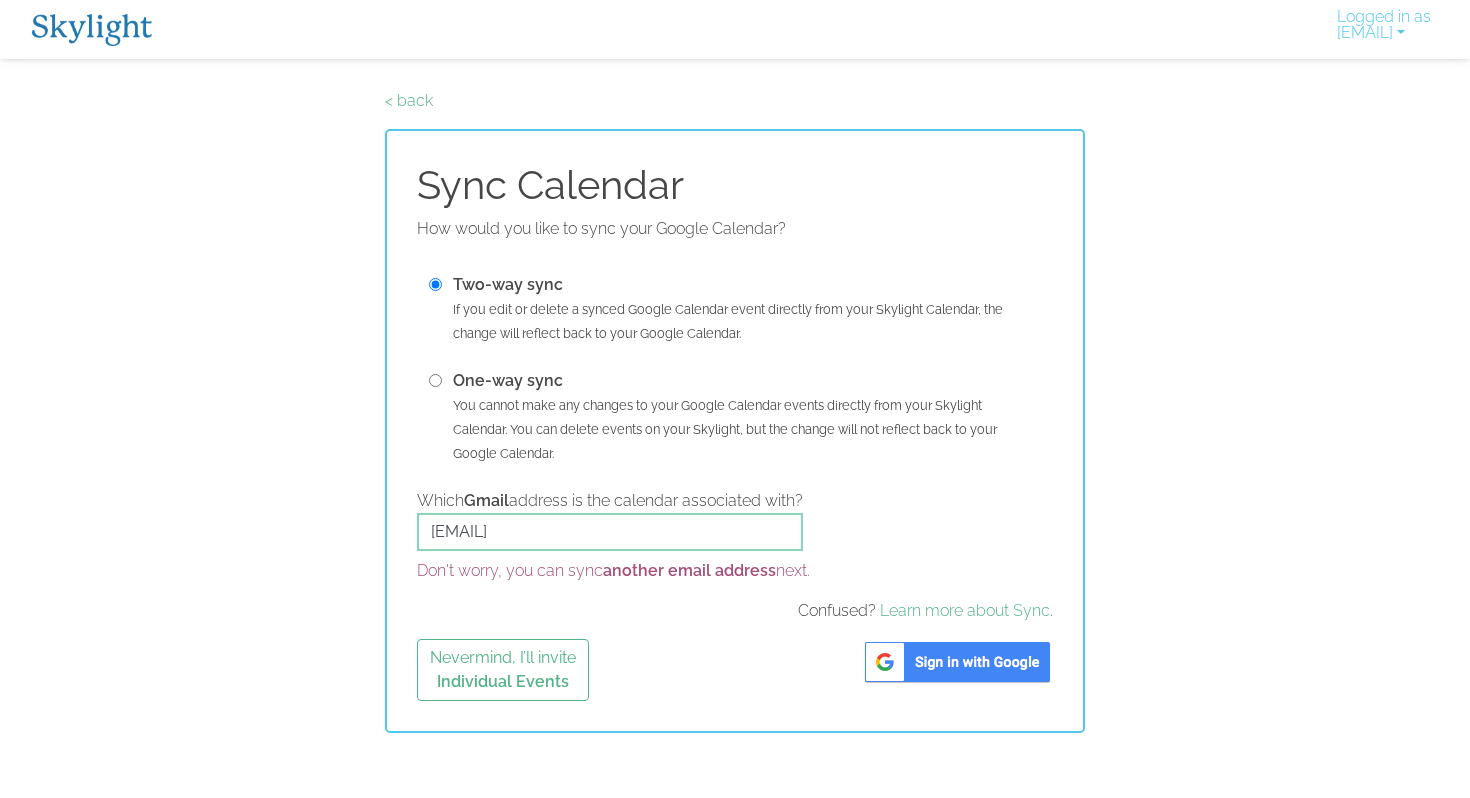 click at bounding box center (435, 380) 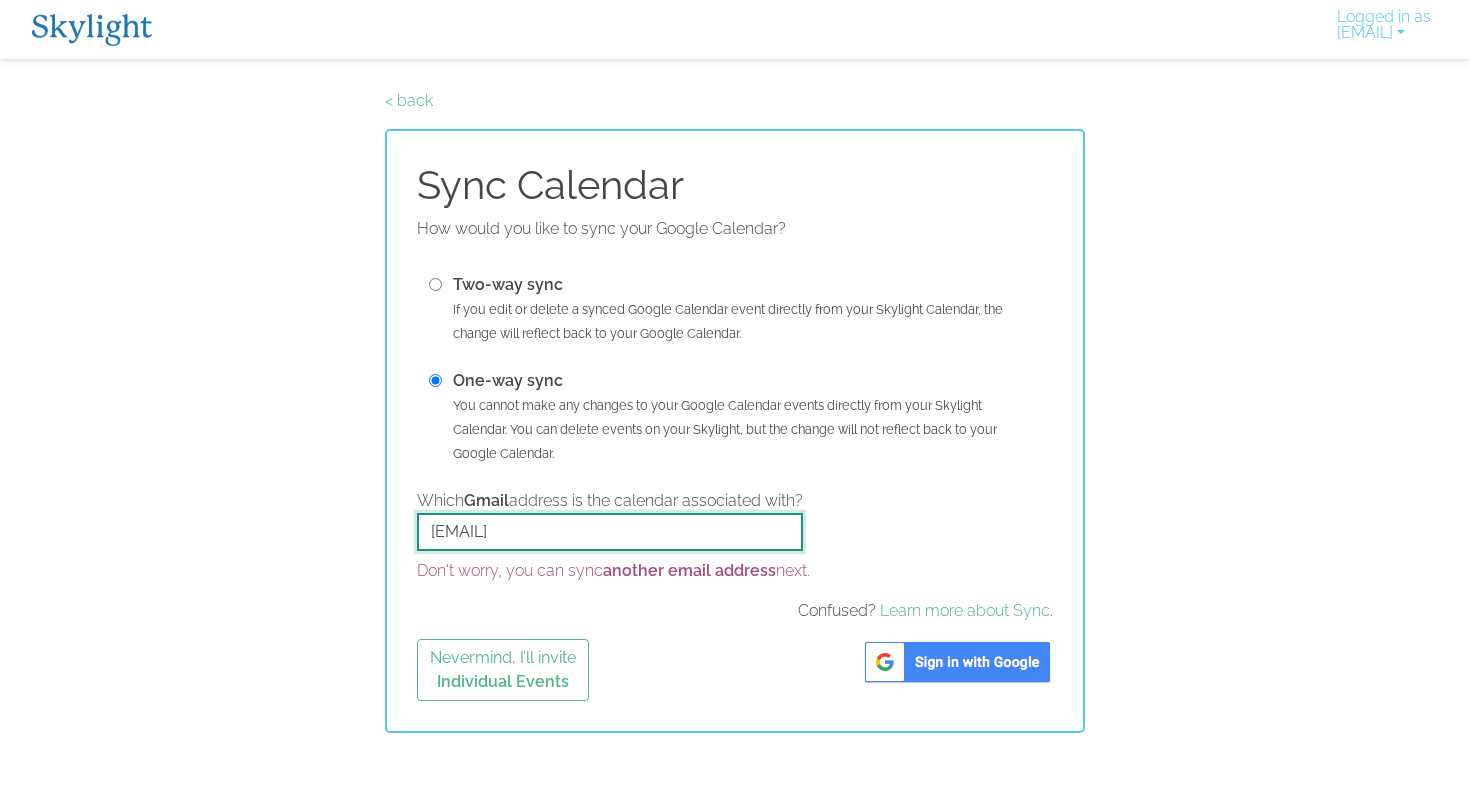 click on "[USERNAME]@example.com" at bounding box center (610, 532) 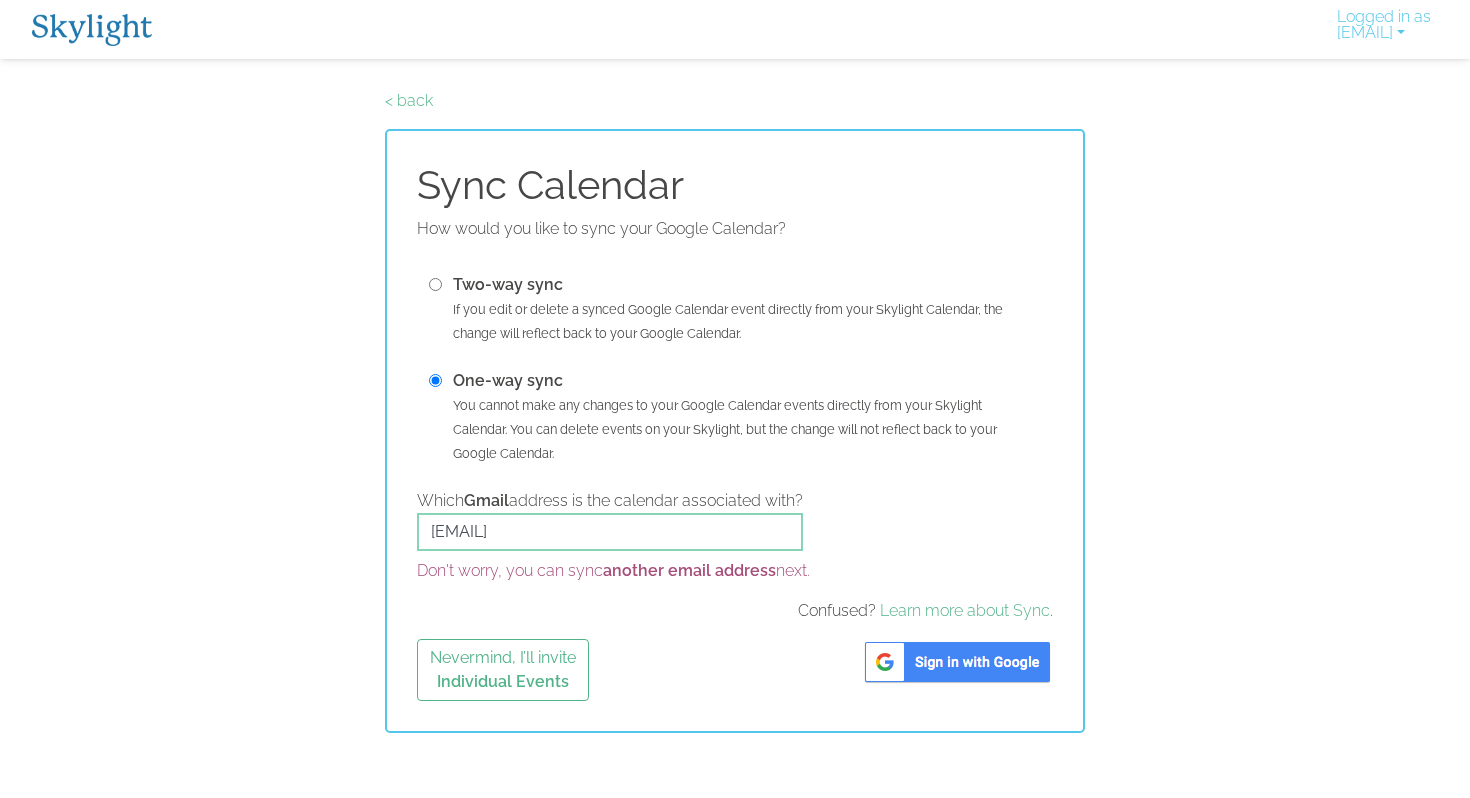 click at bounding box center (957, 662) 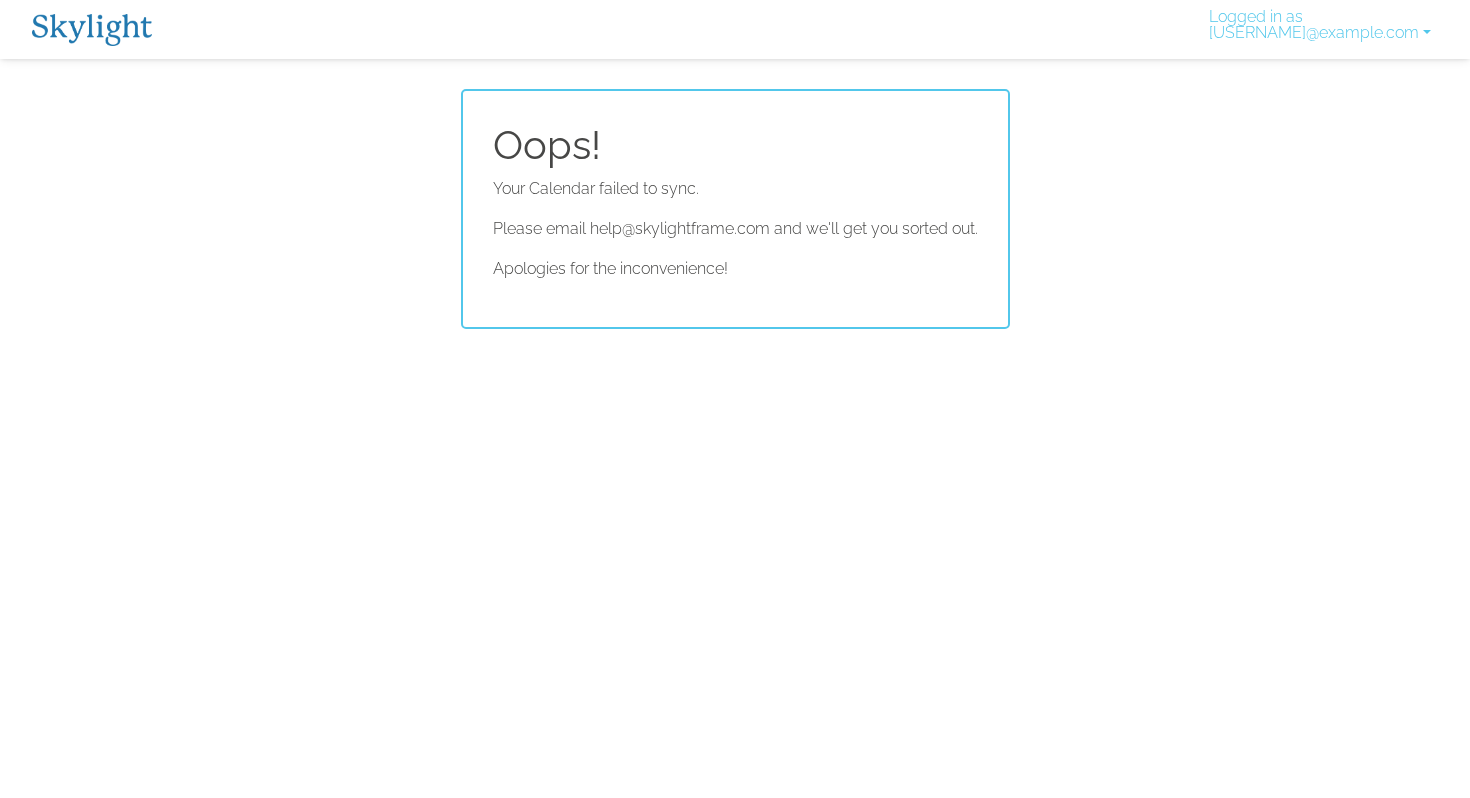 scroll, scrollTop: 0, scrollLeft: 0, axis: both 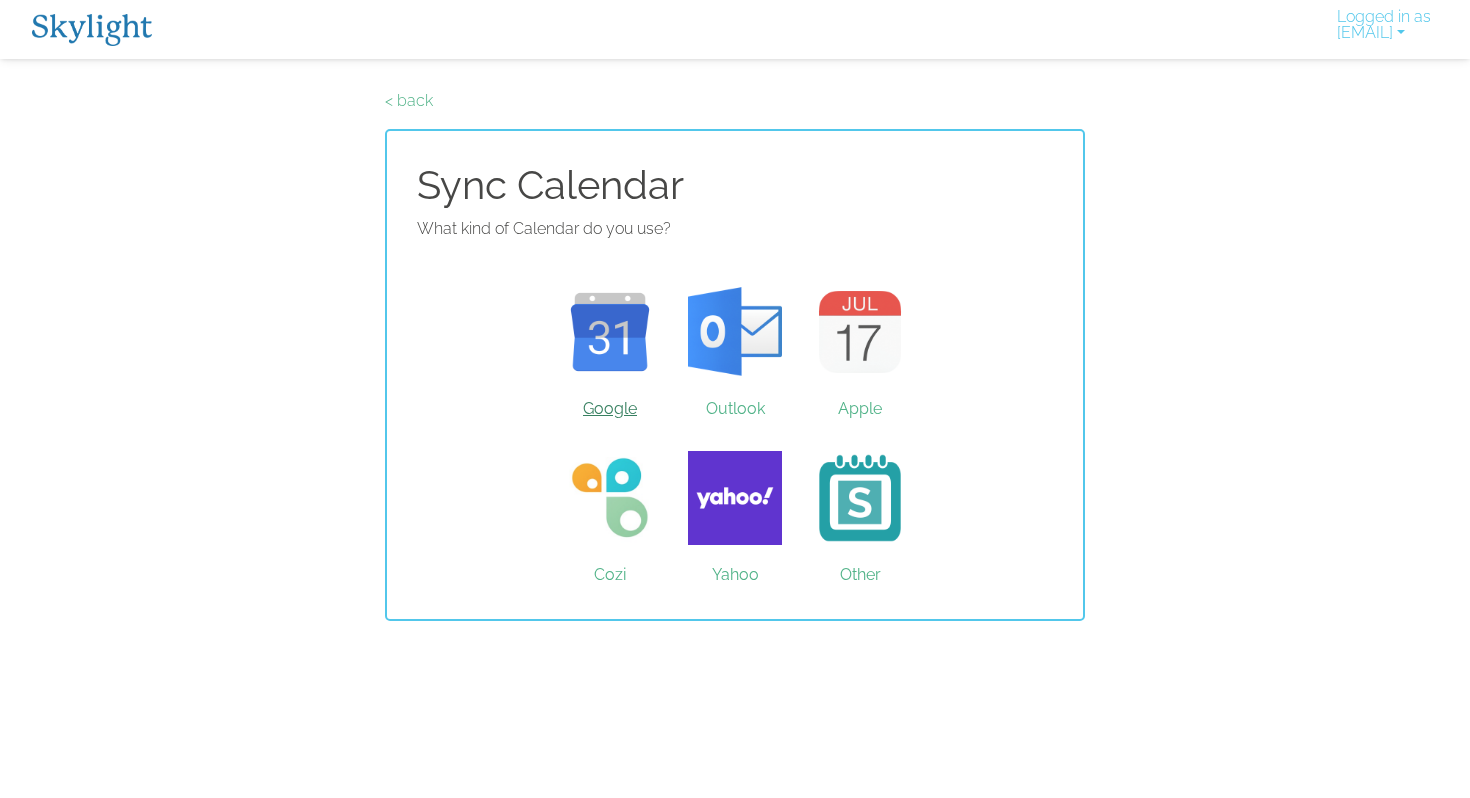 click on "Google" at bounding box center (610, 332) 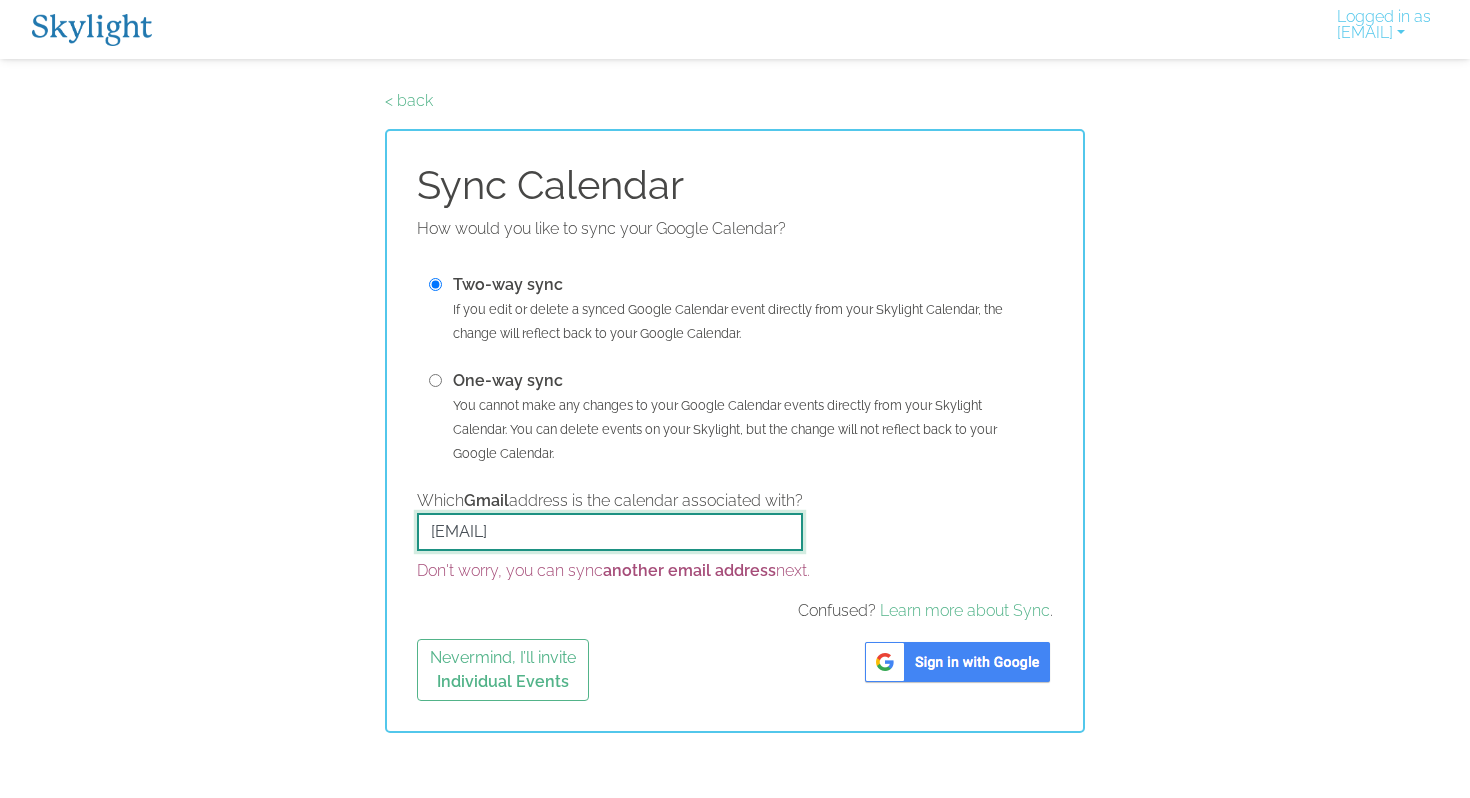 click on "[EMAIL]" at bounding box center [610, 532] 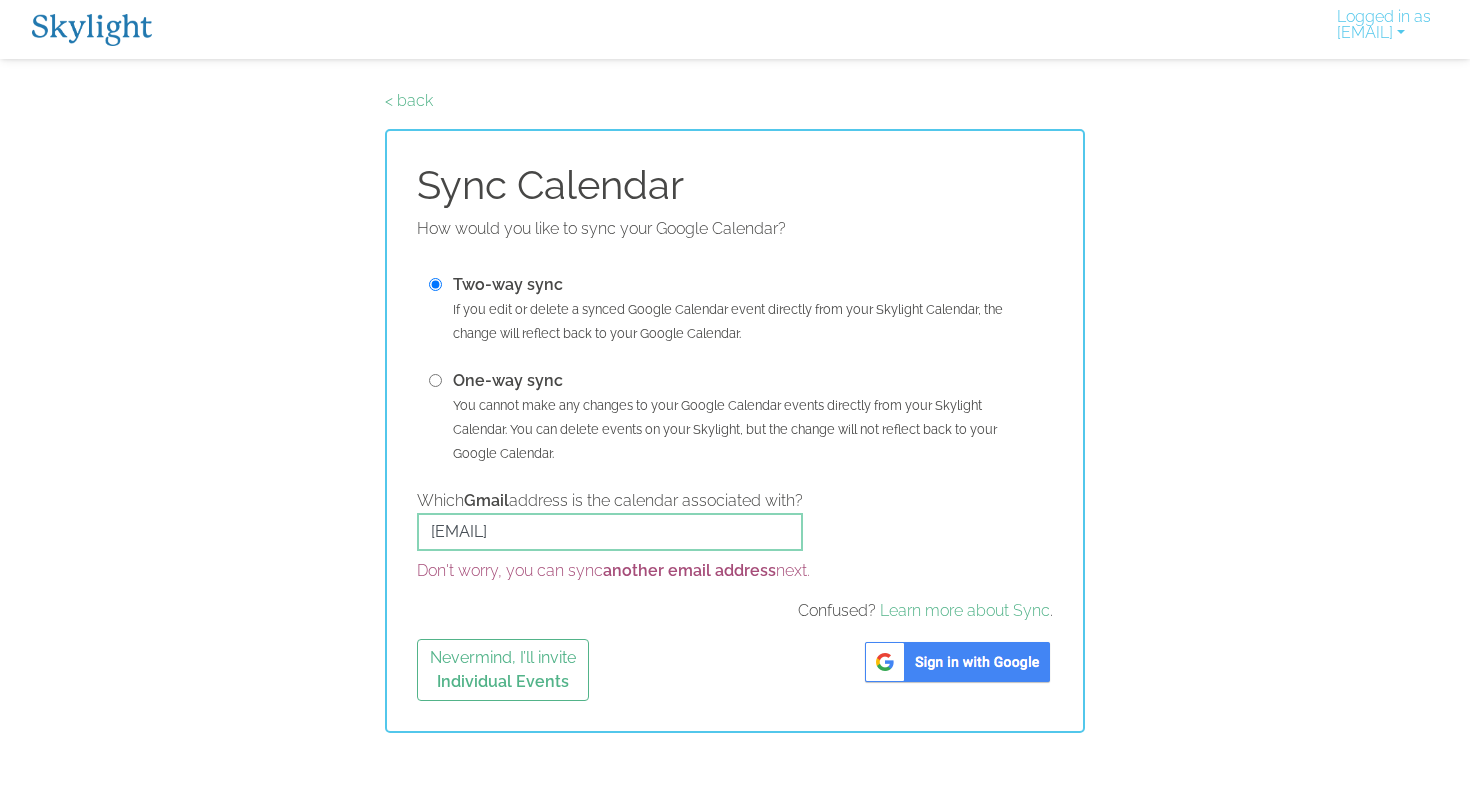 click at bounding box center [435, 380] 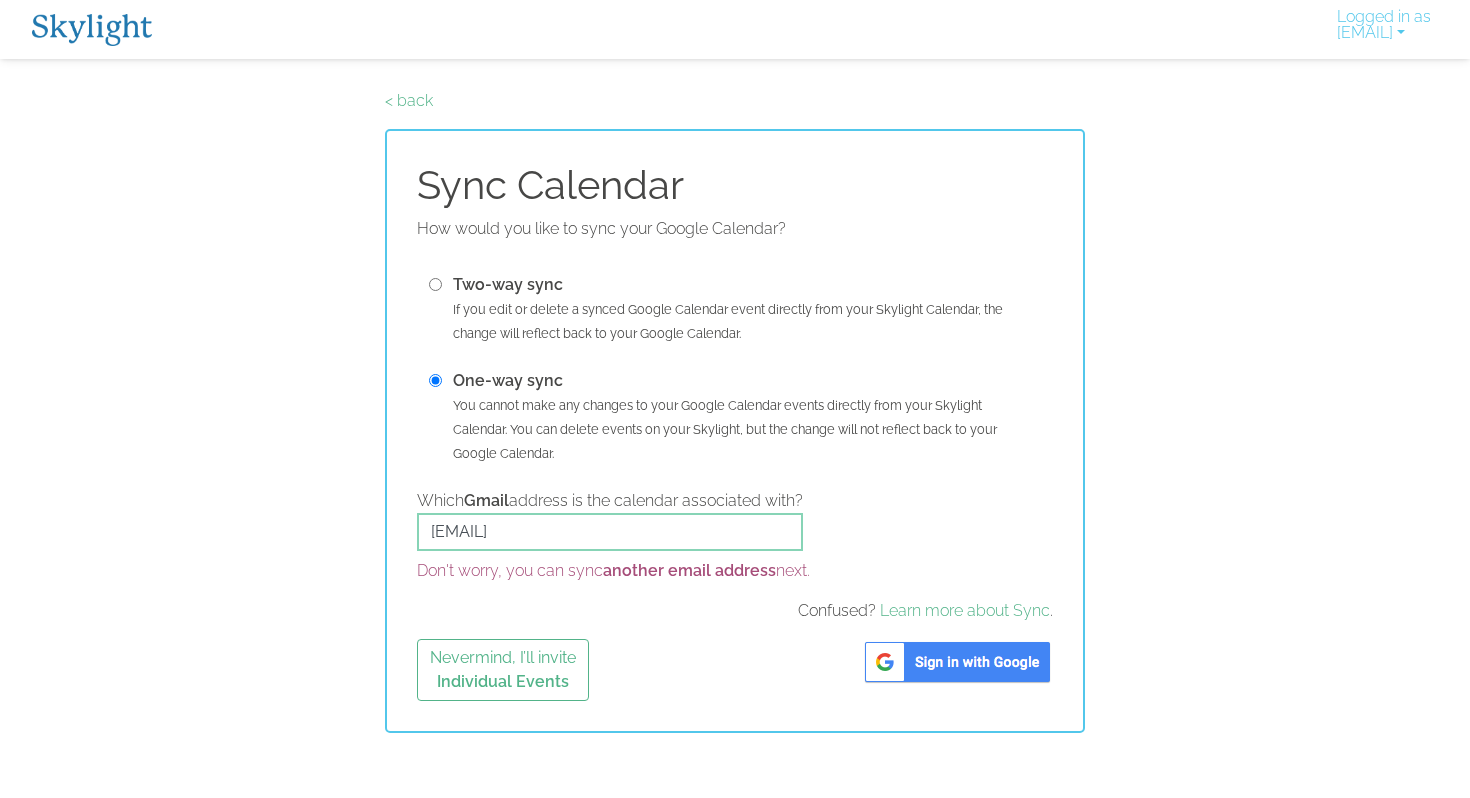 click at bounding box center [957, 662] 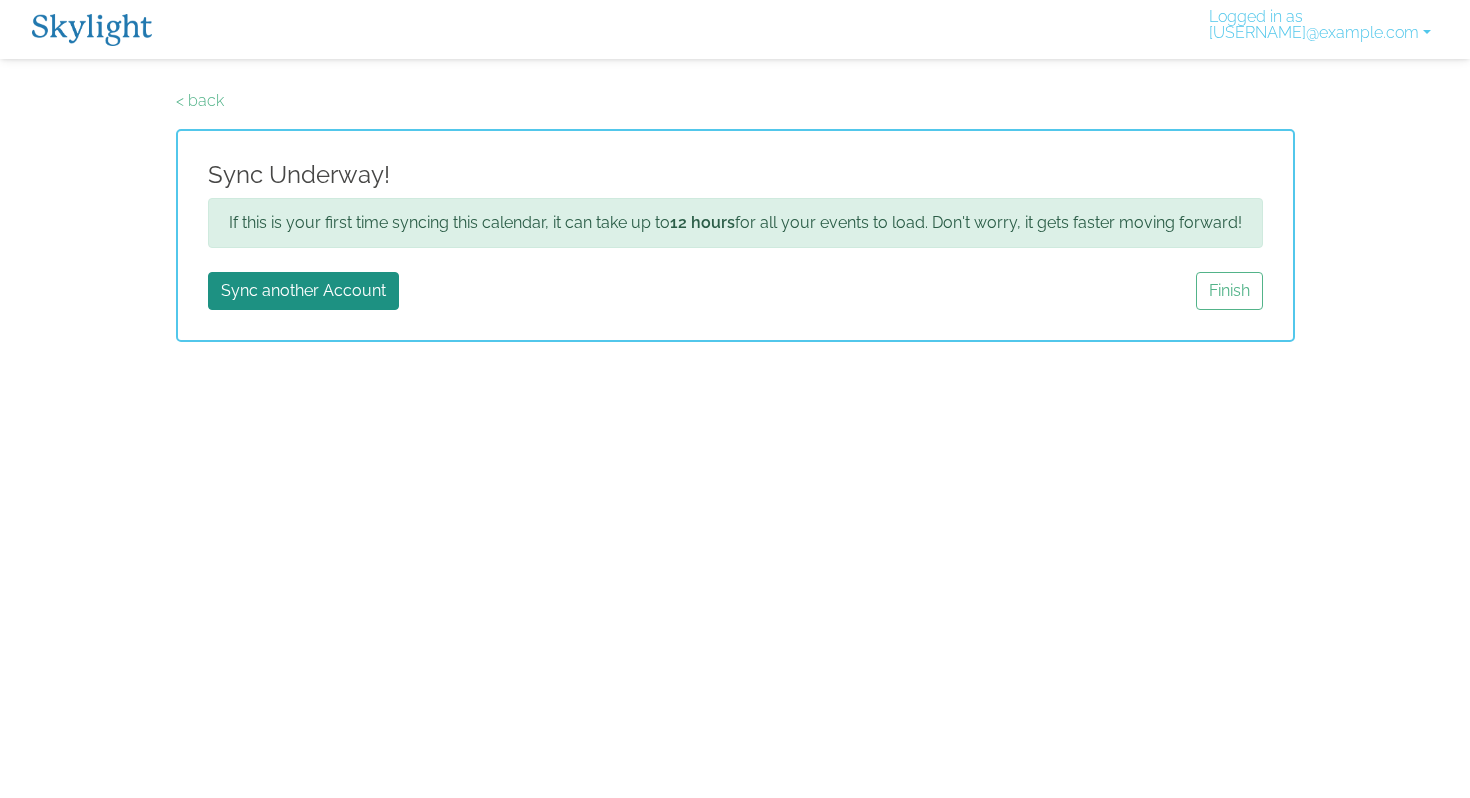 scroll, scrollTop: 0, scrollLeft: 0, axis: both 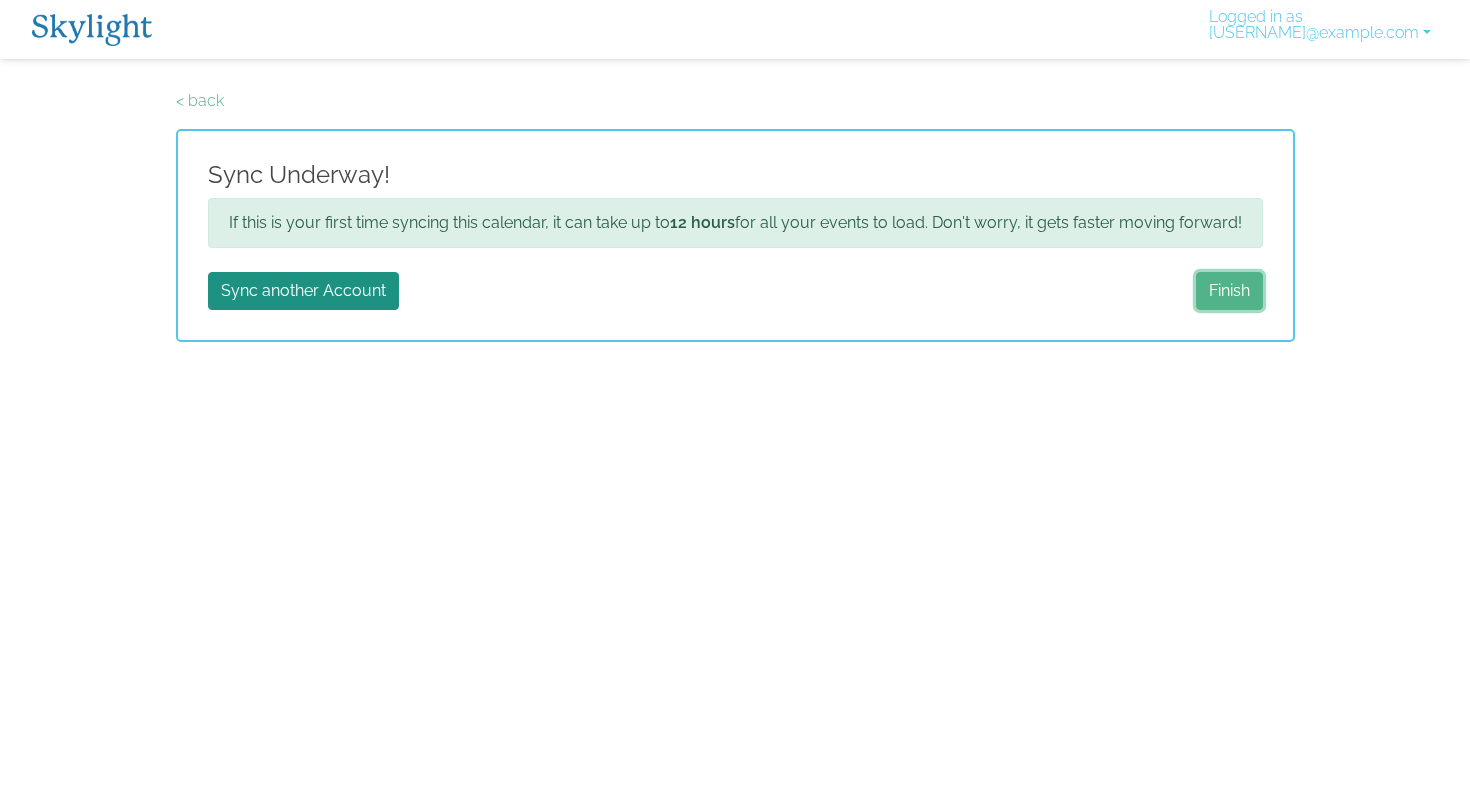 click on "Finish" at bounding box center (1229, 291) 